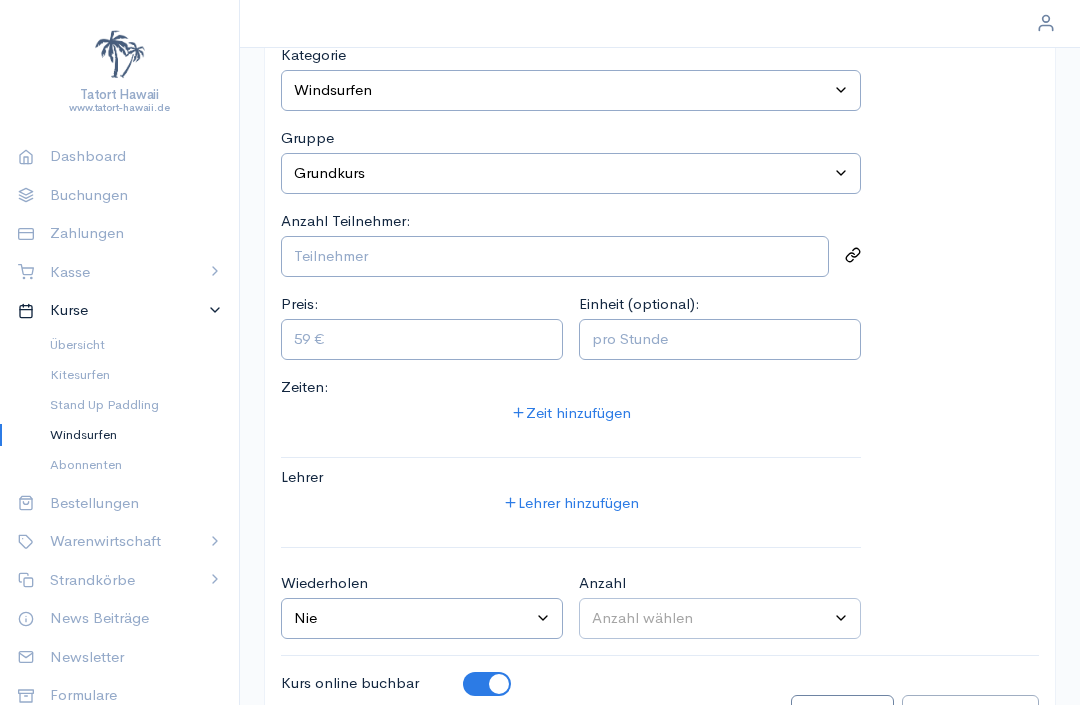 scroll, scrollTop: 0, scrollLeft: 0, axis: both 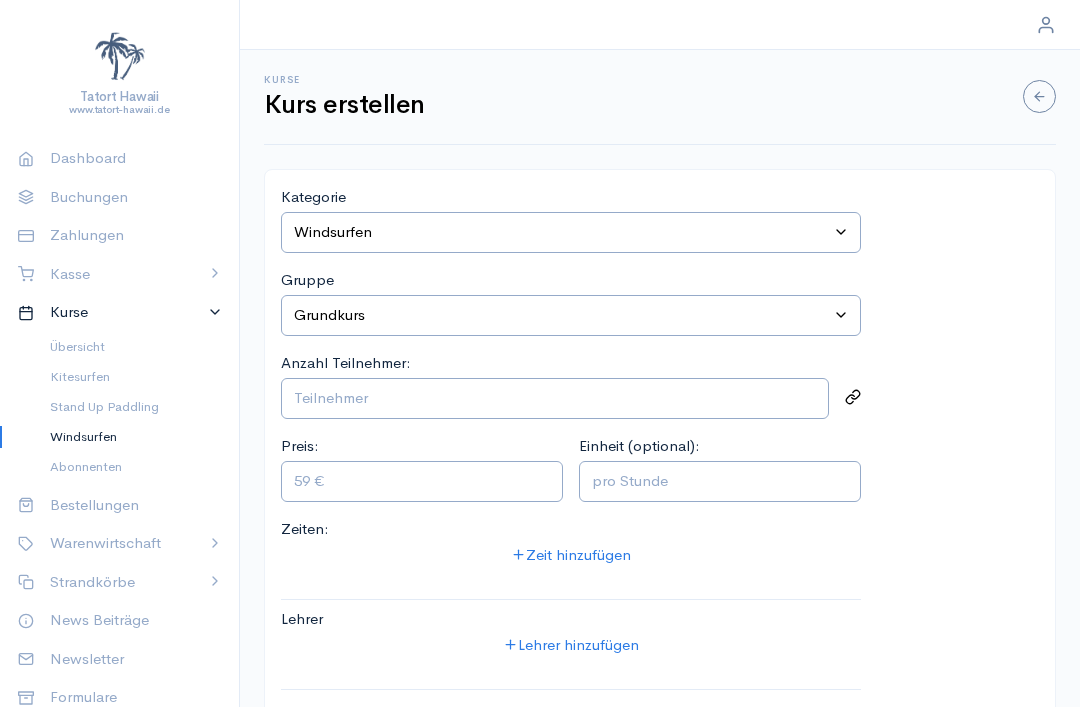 click on "Windsurfen" at bounding box center (128, 437) 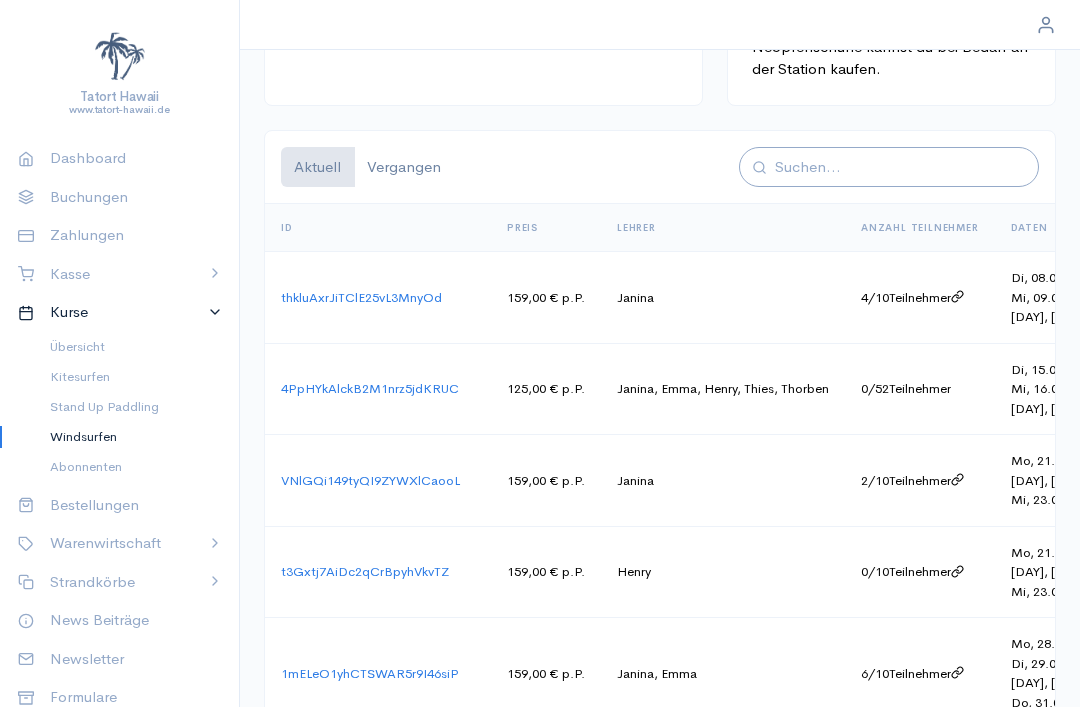 scroll, scrollTop: 1349, scrollLeft: 0, axis: vertical 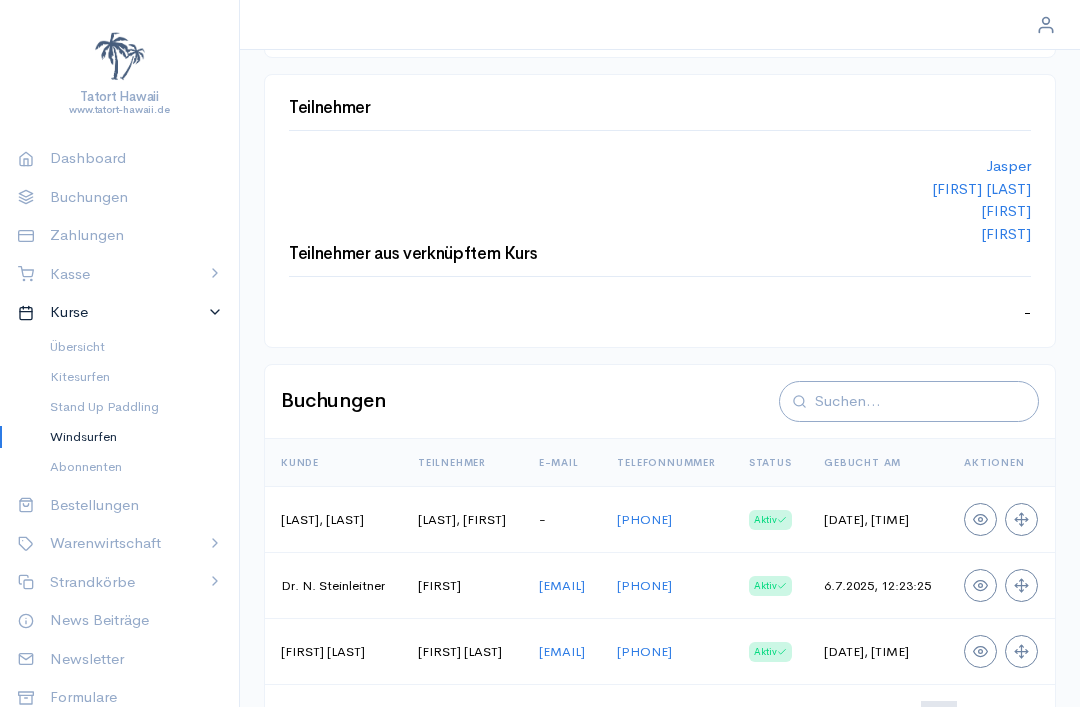 click on "Kitesurfen" at bounding box center (128, 377) 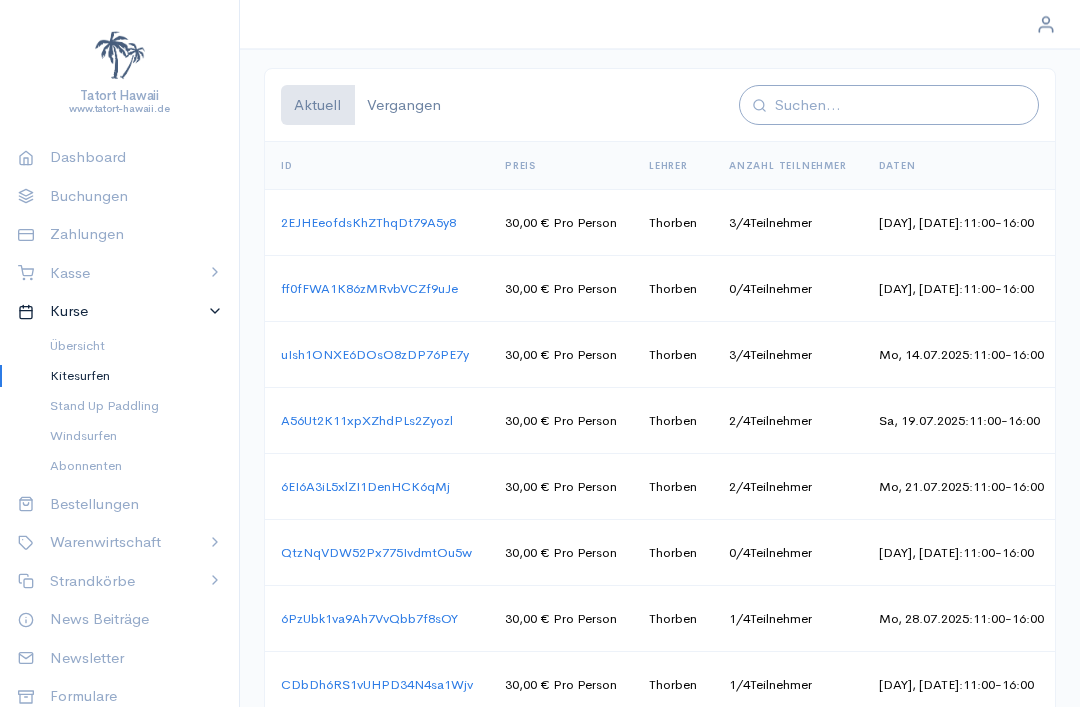 scroll, scrollTop: 1596, scrollLeft: 0, axis: vertical 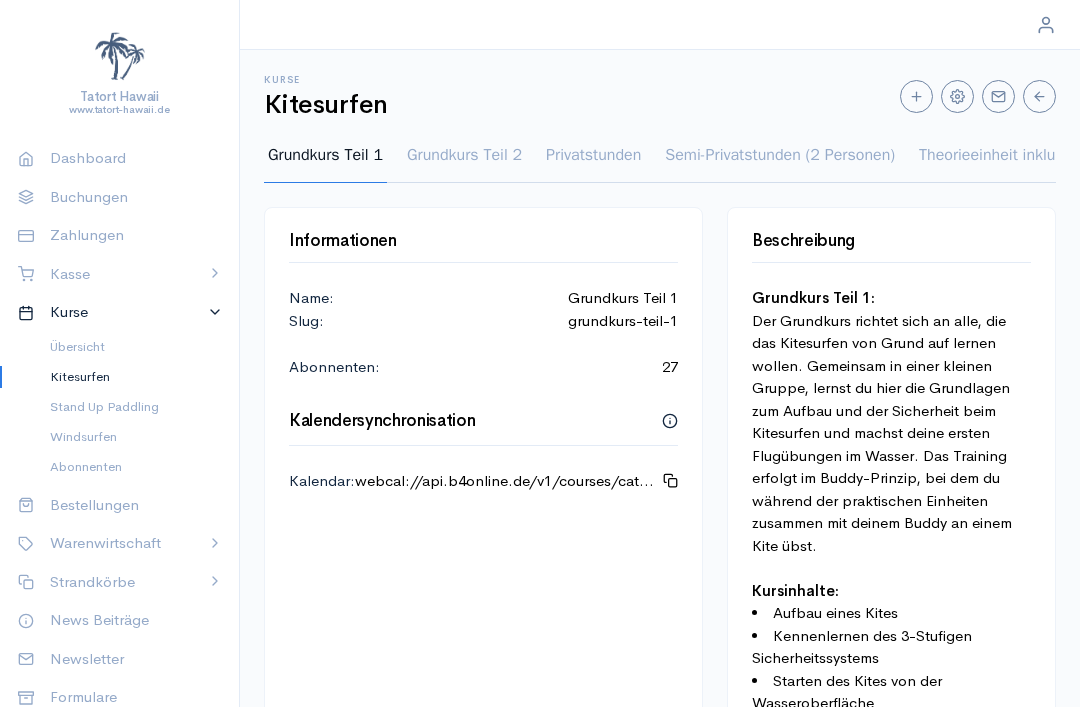 click on "Windsurfen" at bounding box center [128, 437] 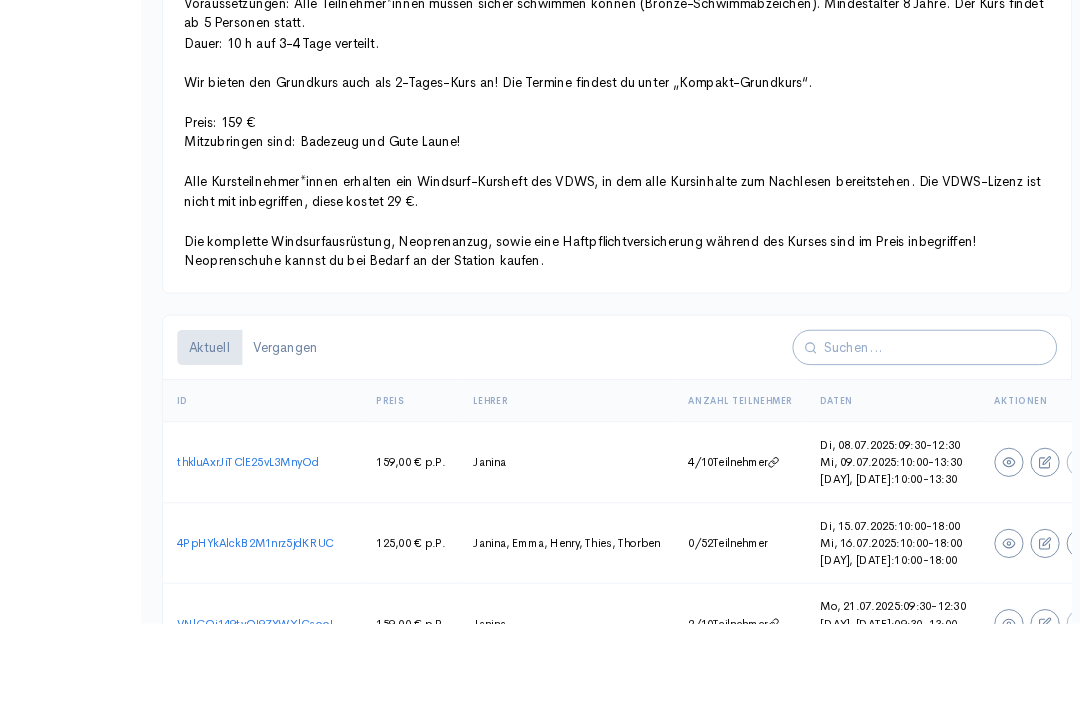 scroll, scrollTop: 1030, scrollLeft: 0, axis: vertical 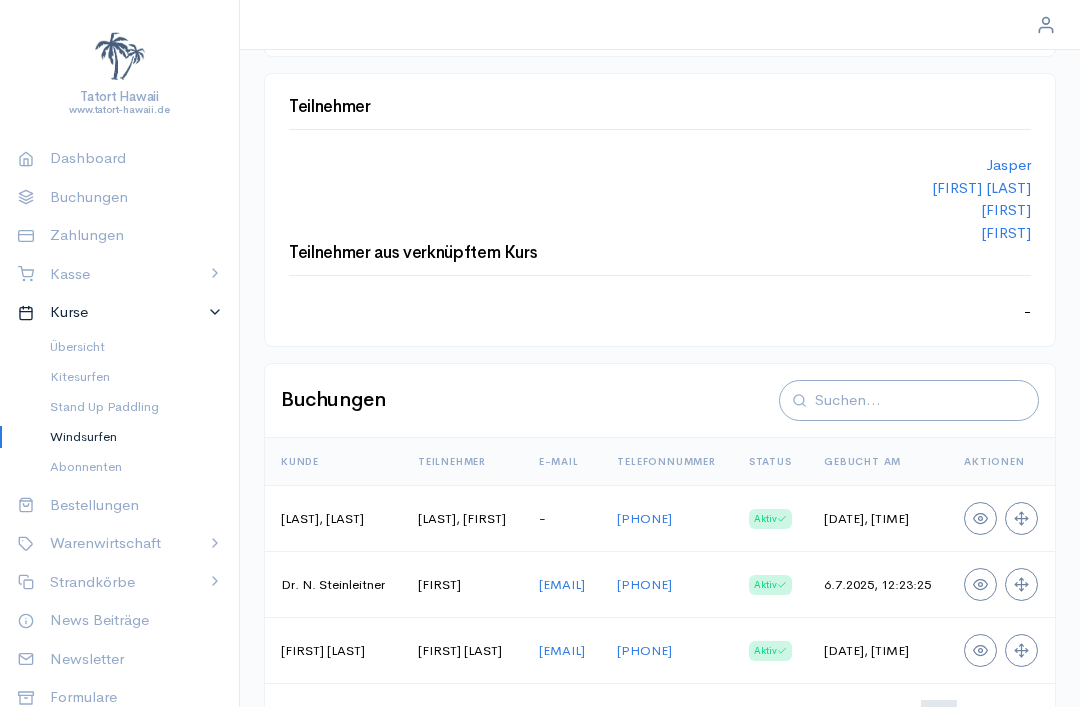 click on "Stand Up Paddling" at bounding box center (119, 407) 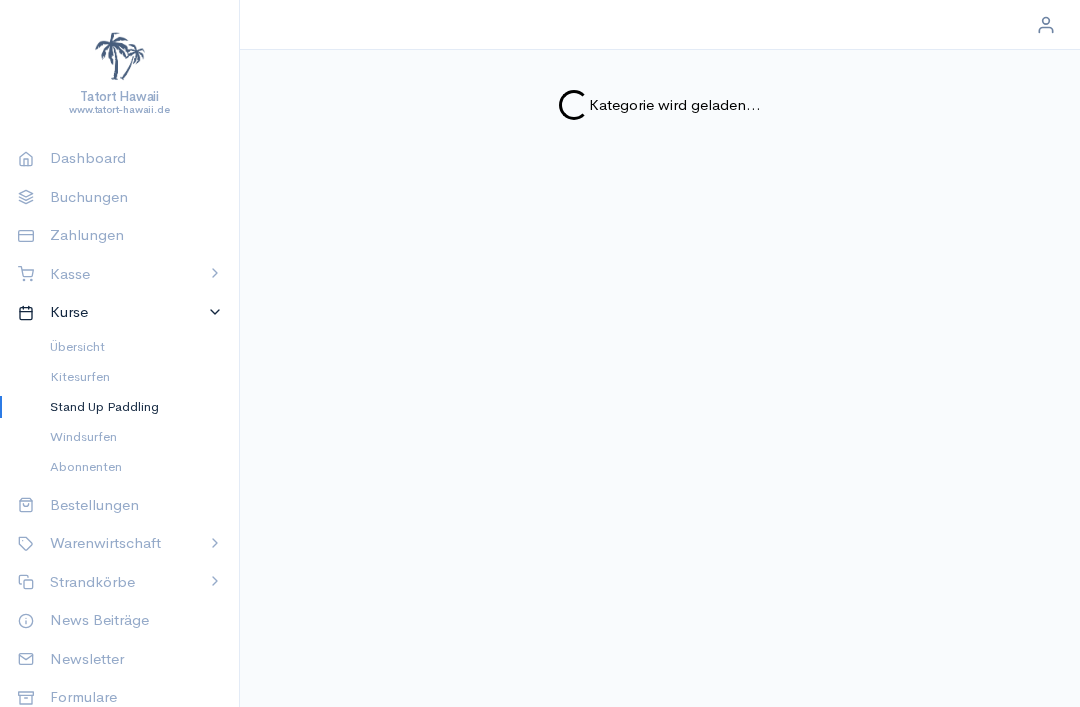 scroll, scrollTop: 0, scrollLeft: 0, axis: both 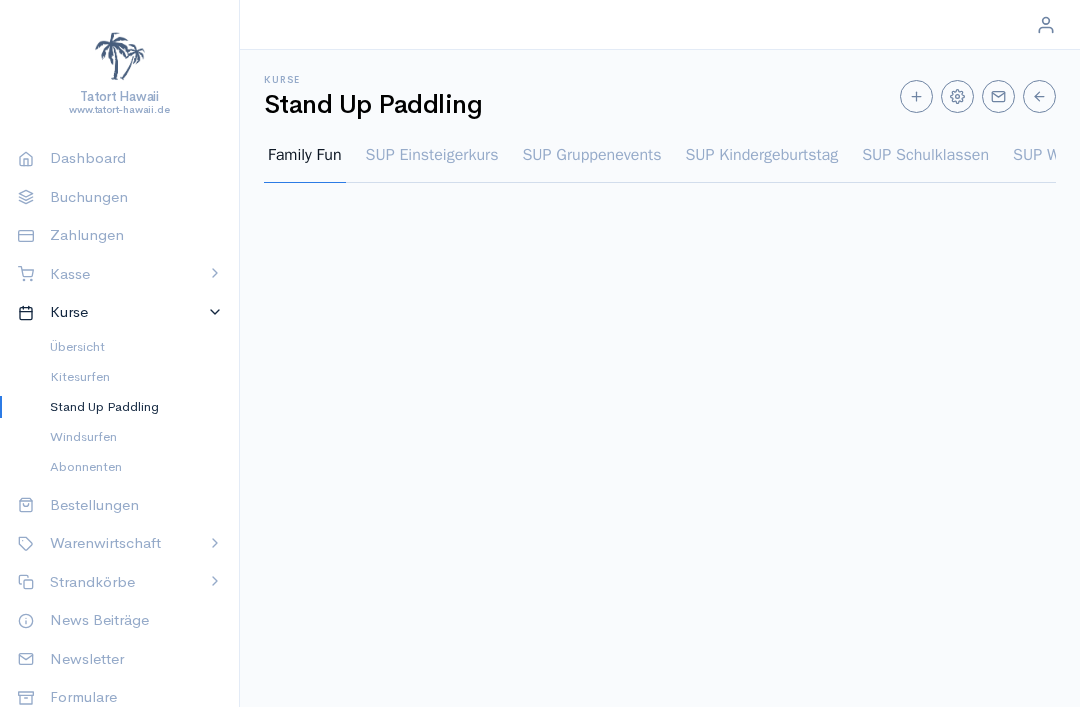 click on "Stand Up Paddling" at bounding box center [128, 407] 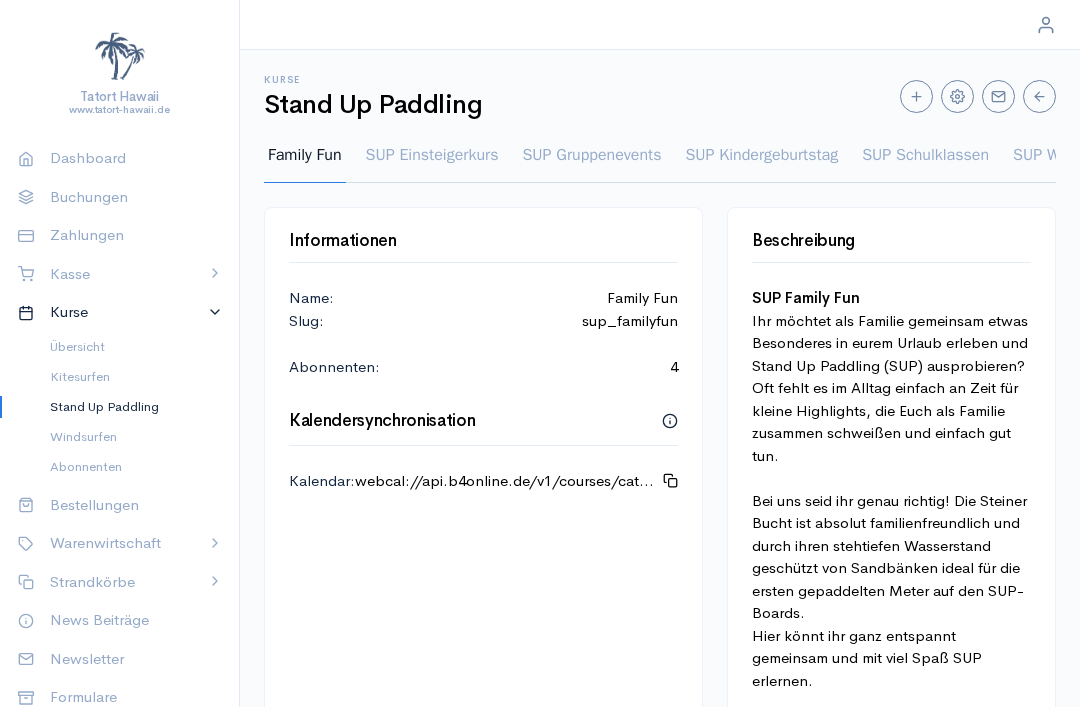 click on "Windsurfen" at bounding box center [128, 437] 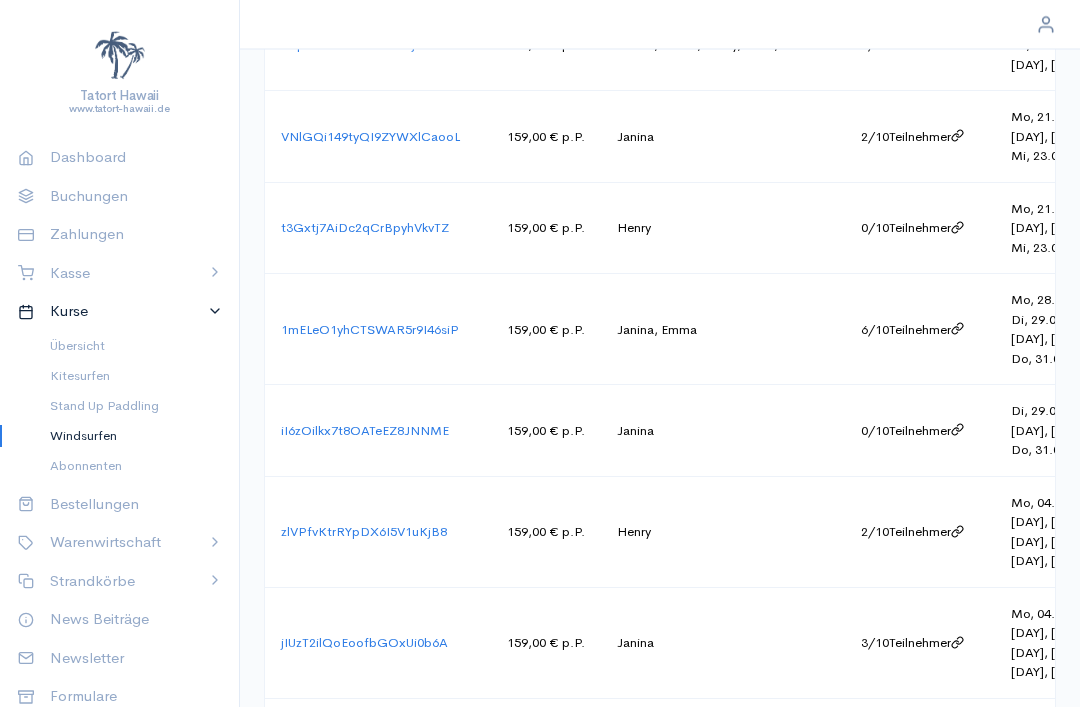 scroll, scrollTop: 1699, scrollLeft: 0, axis: vertical 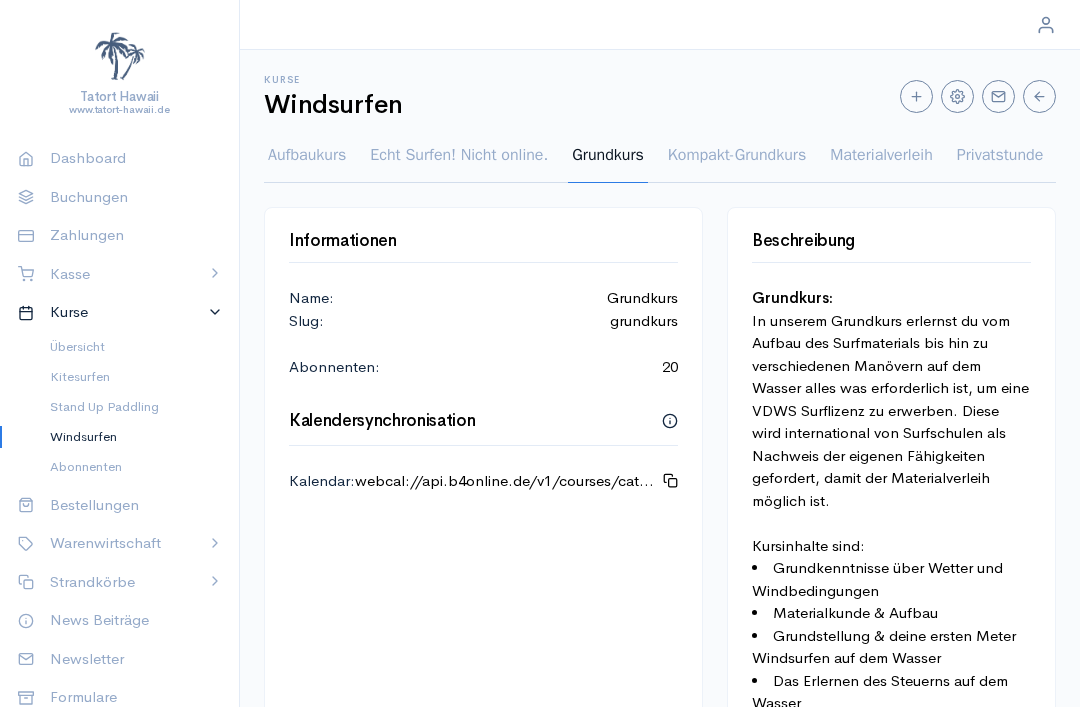 click on "Windsurfen" at bounding box center (128, 437) 